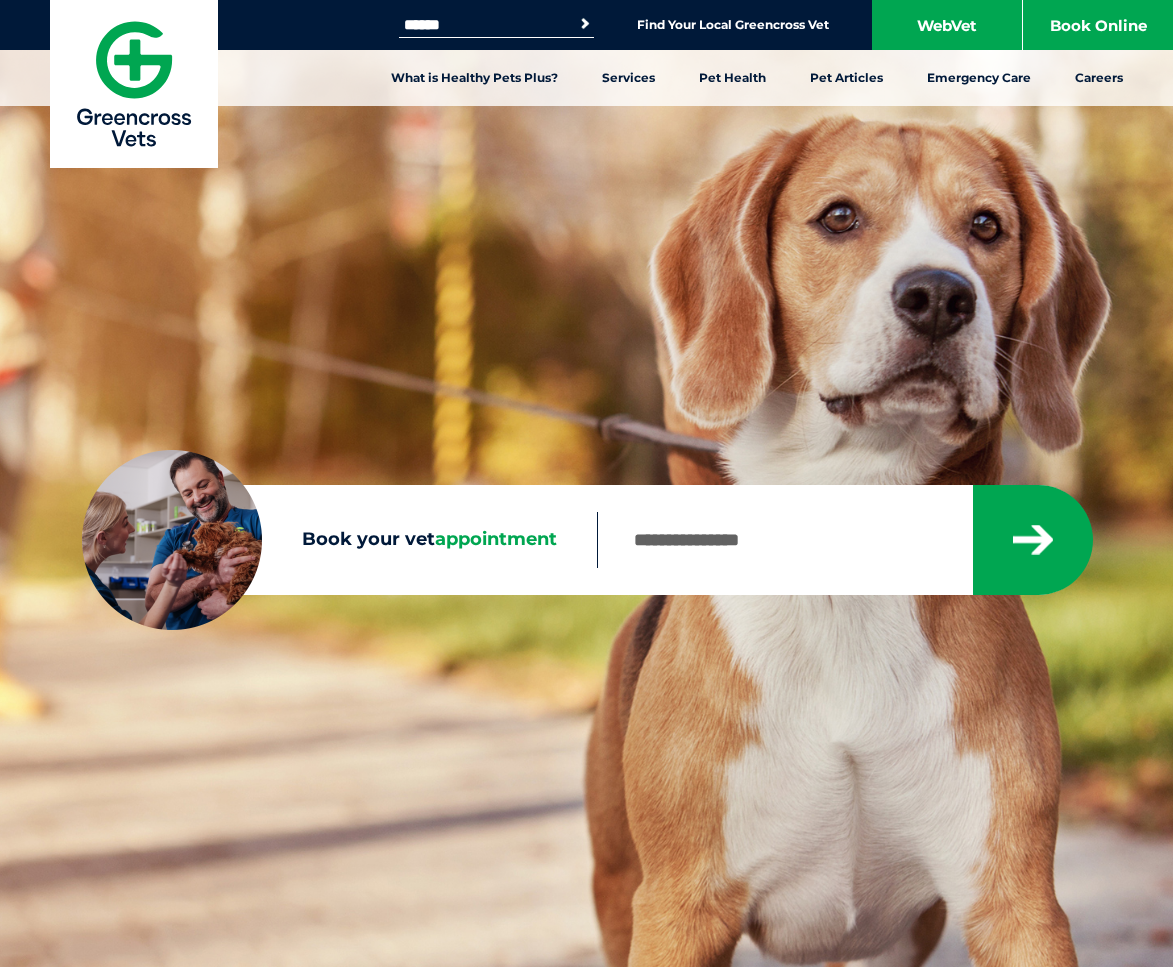 scroll, scrollTop: 0, scrollLeft: 0, axis: both 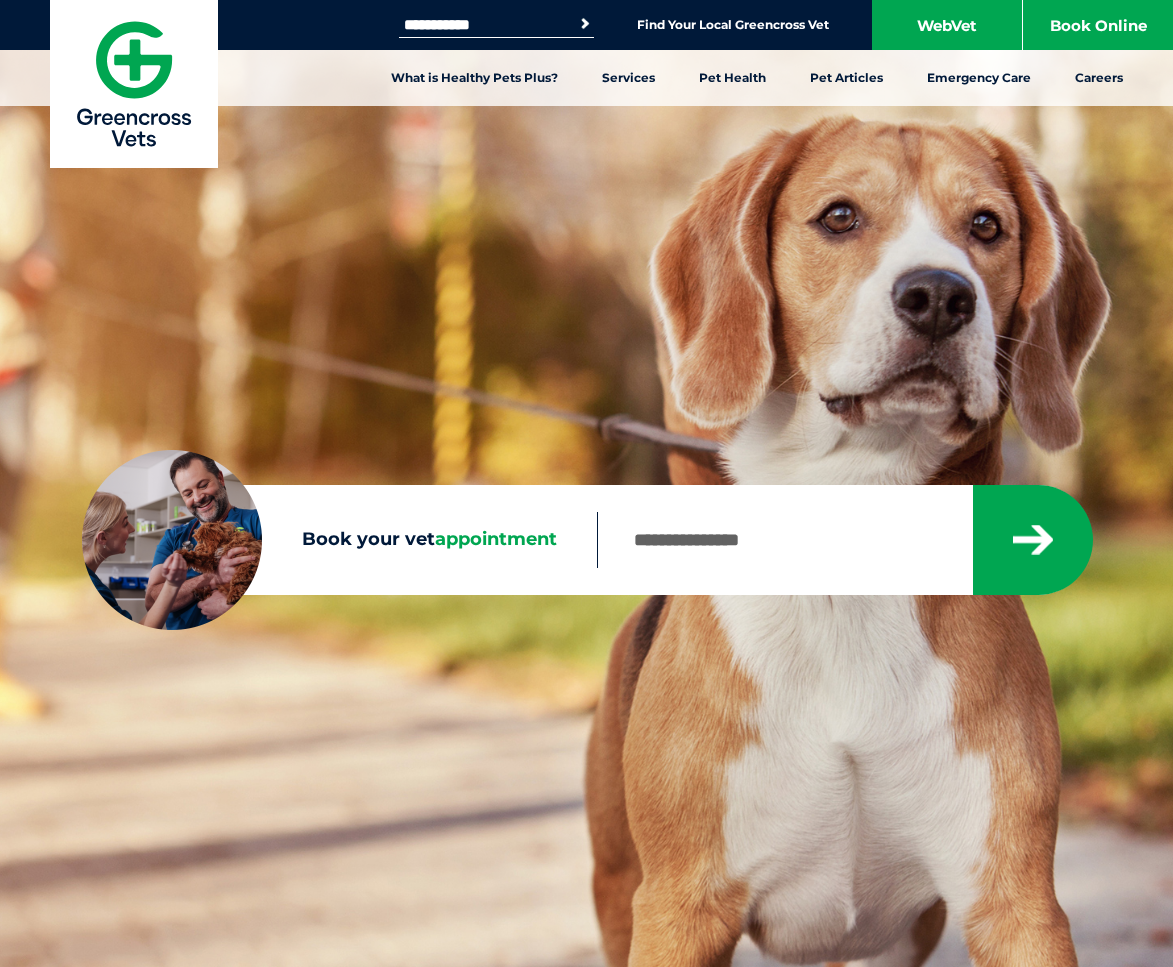 type on "**********" 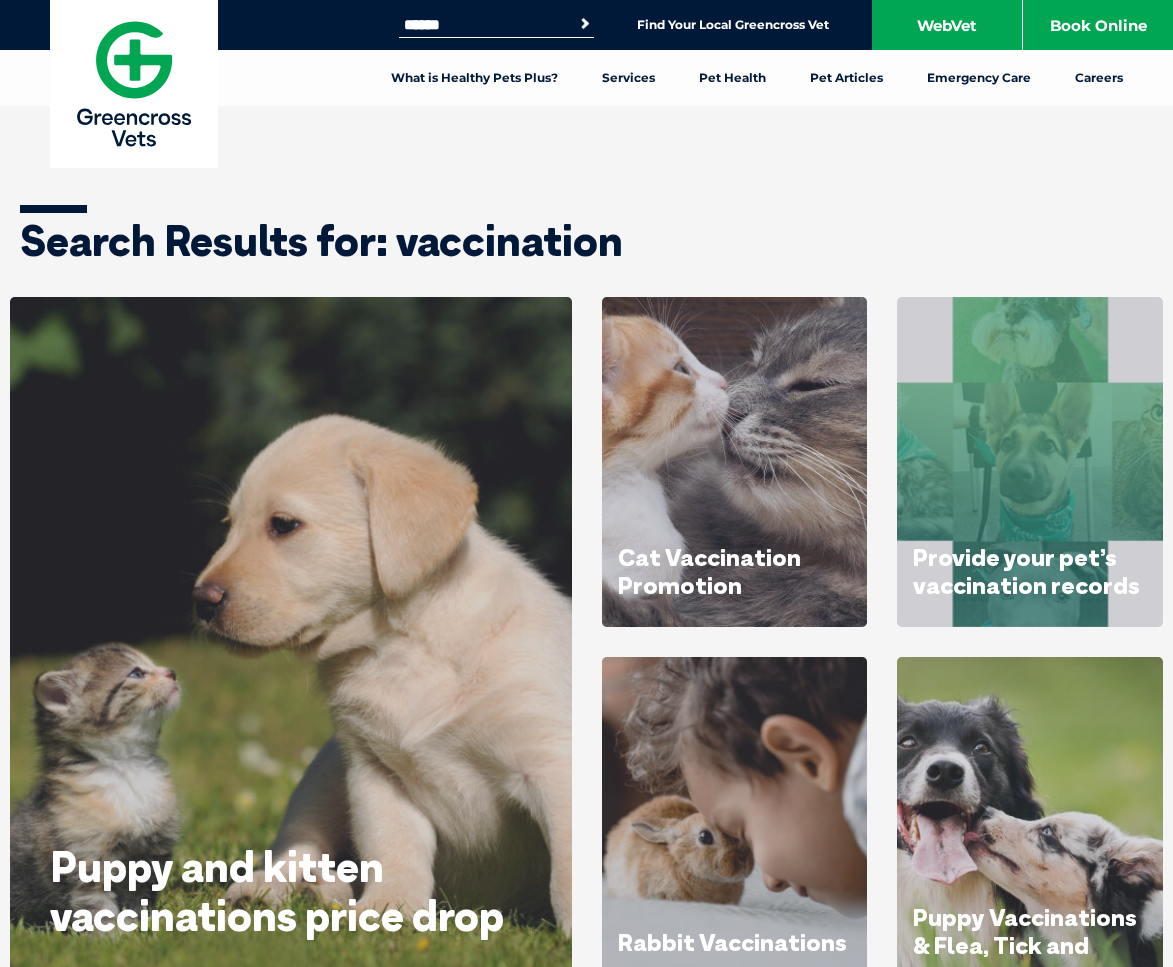 scroll, scrollTop: 0, scrollLeft: 0, axis: both 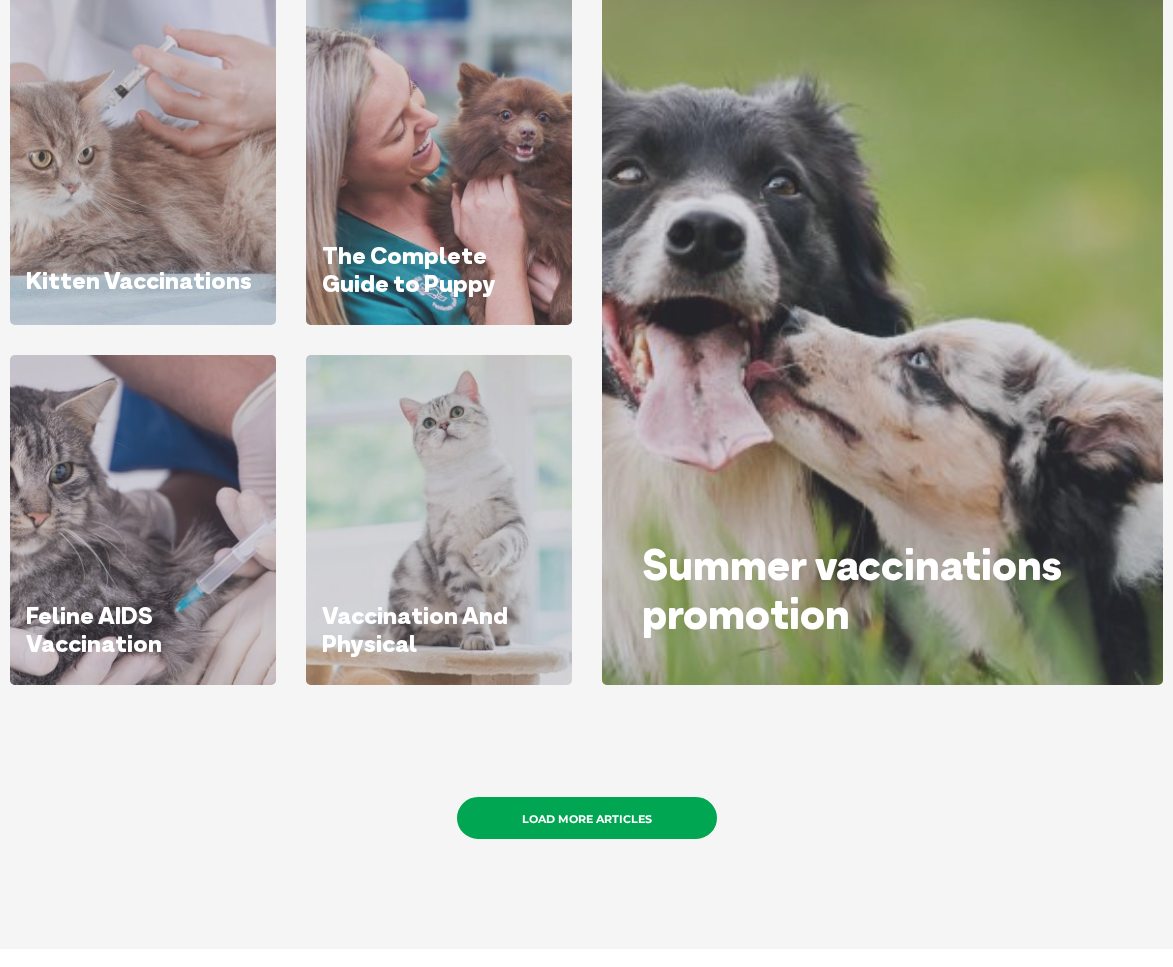 click on "Load More Articles" at bounding box center (587, 818) 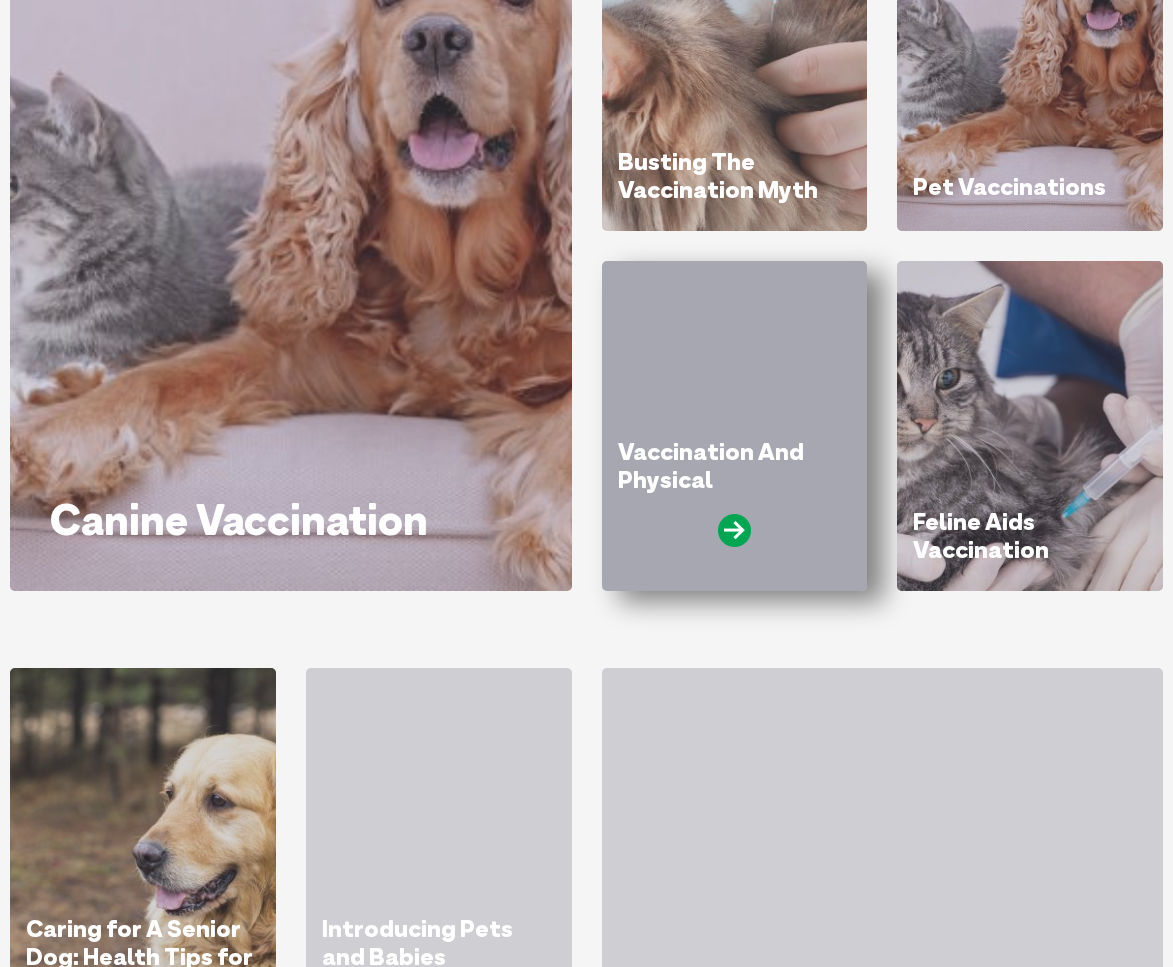scroll, scrollTop: 1924, scrollLeft: 0, axis: vertical 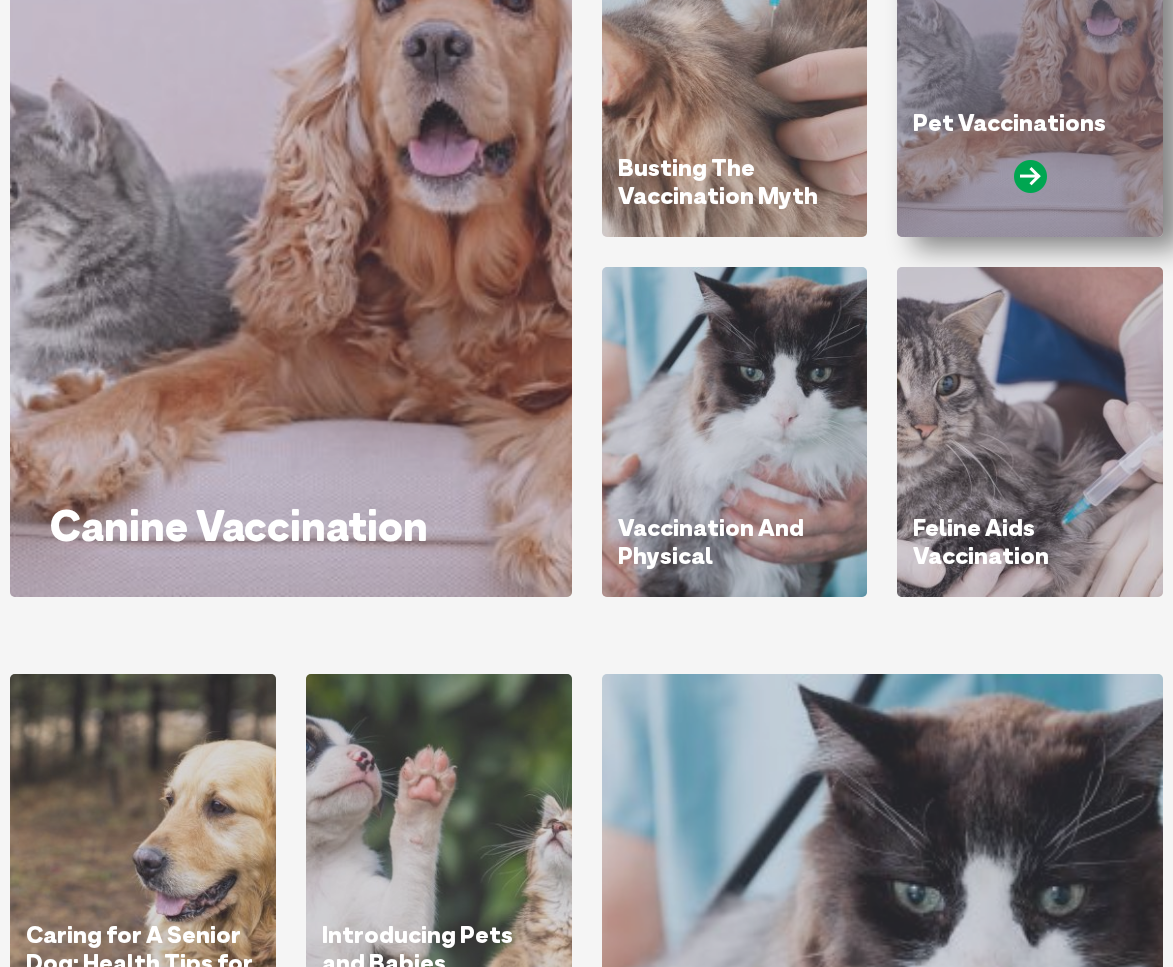 click at bounding box center (1030, 185) 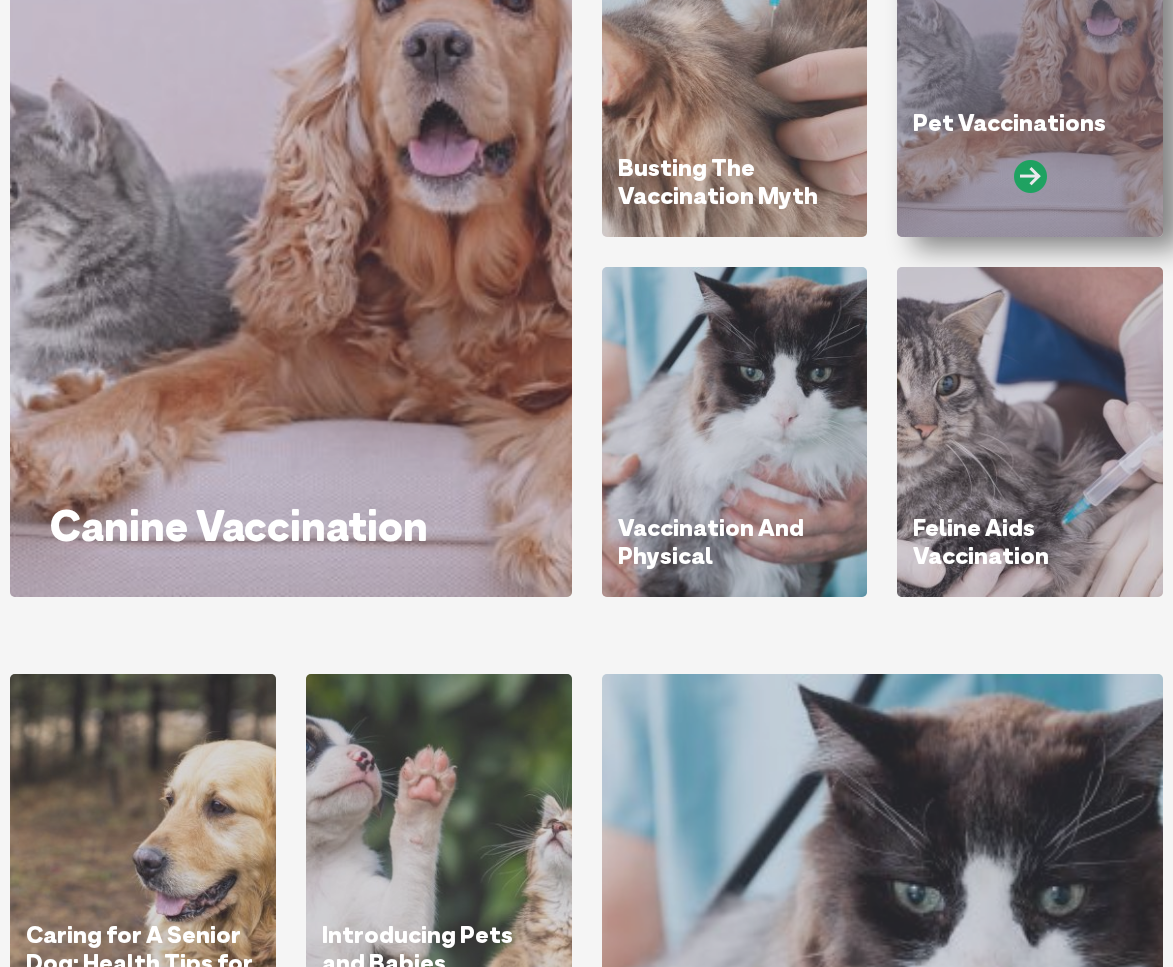 click at bounding box center [1030, 176] 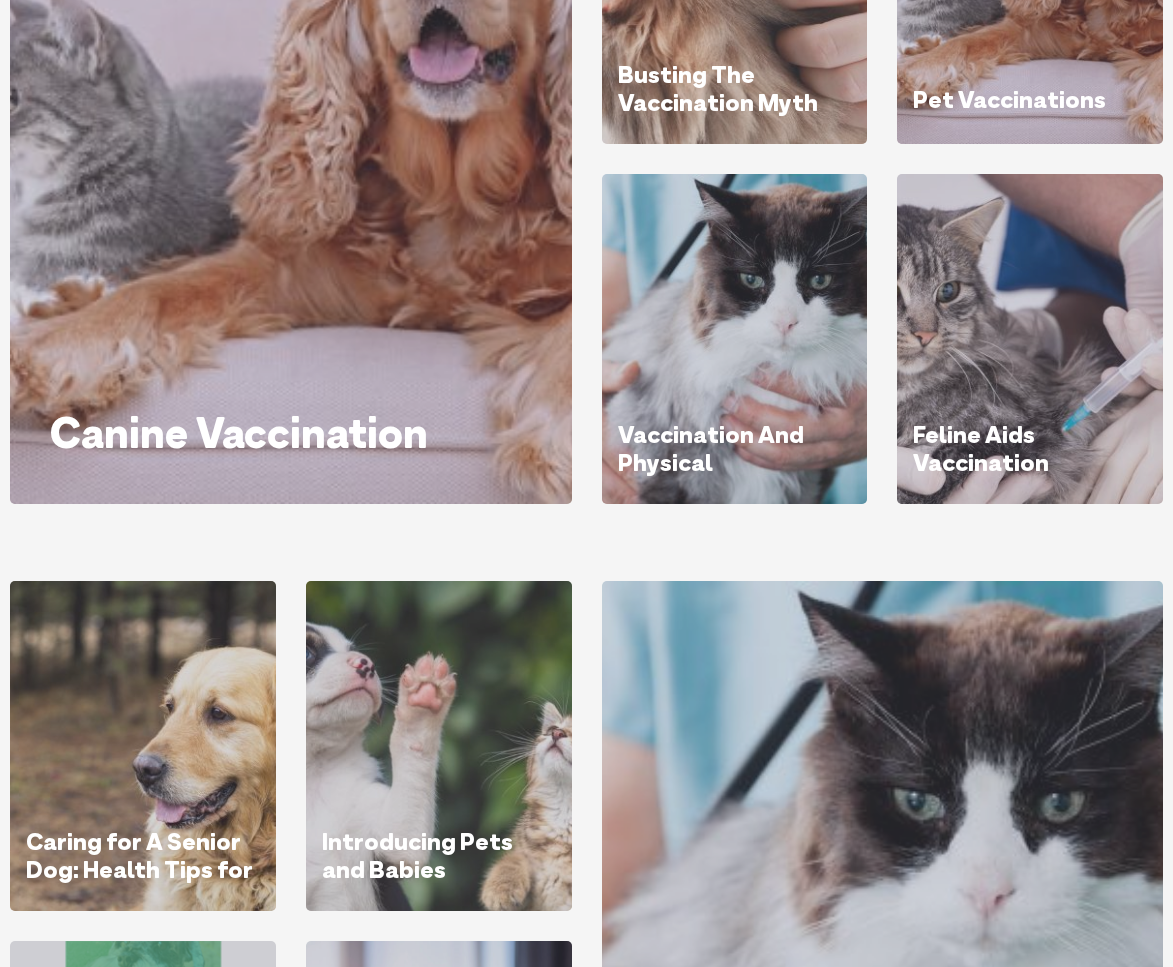 scroll, scrollTop: 2774, scrollLeft: 0, axis: vertical 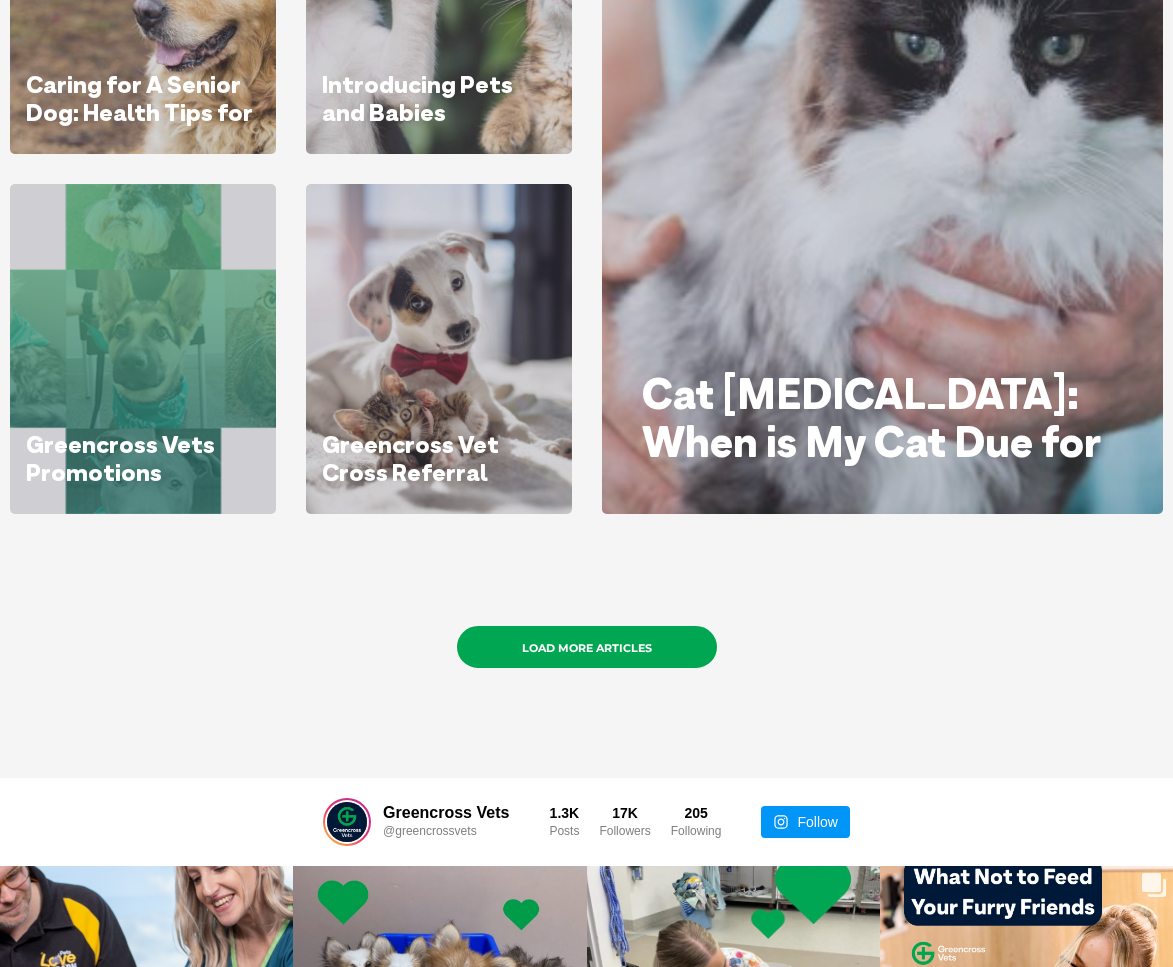 click on "Load More Articles" at bounding box center [587, 647] 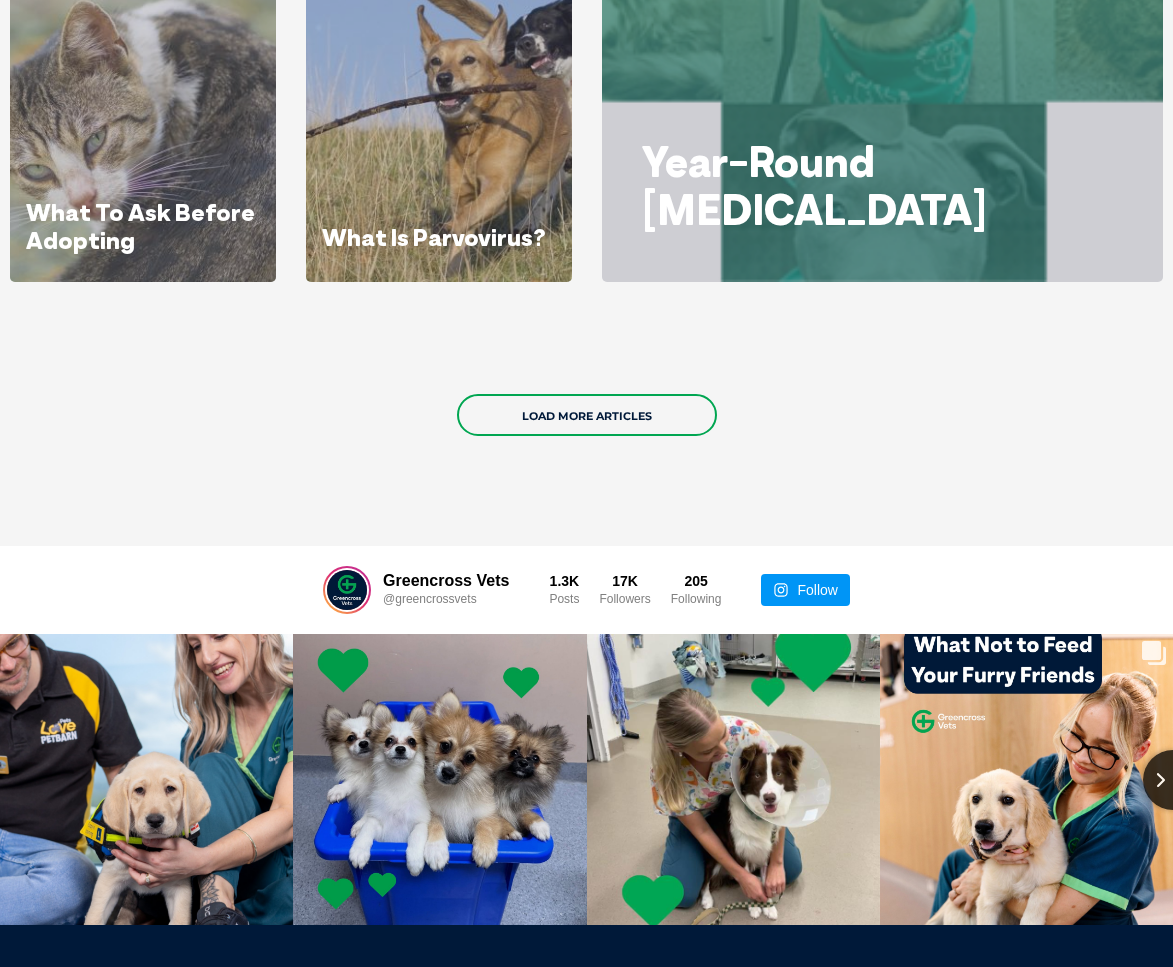 scroll, scrollTop: 4542, scrollLeft: 0, axis: vertical 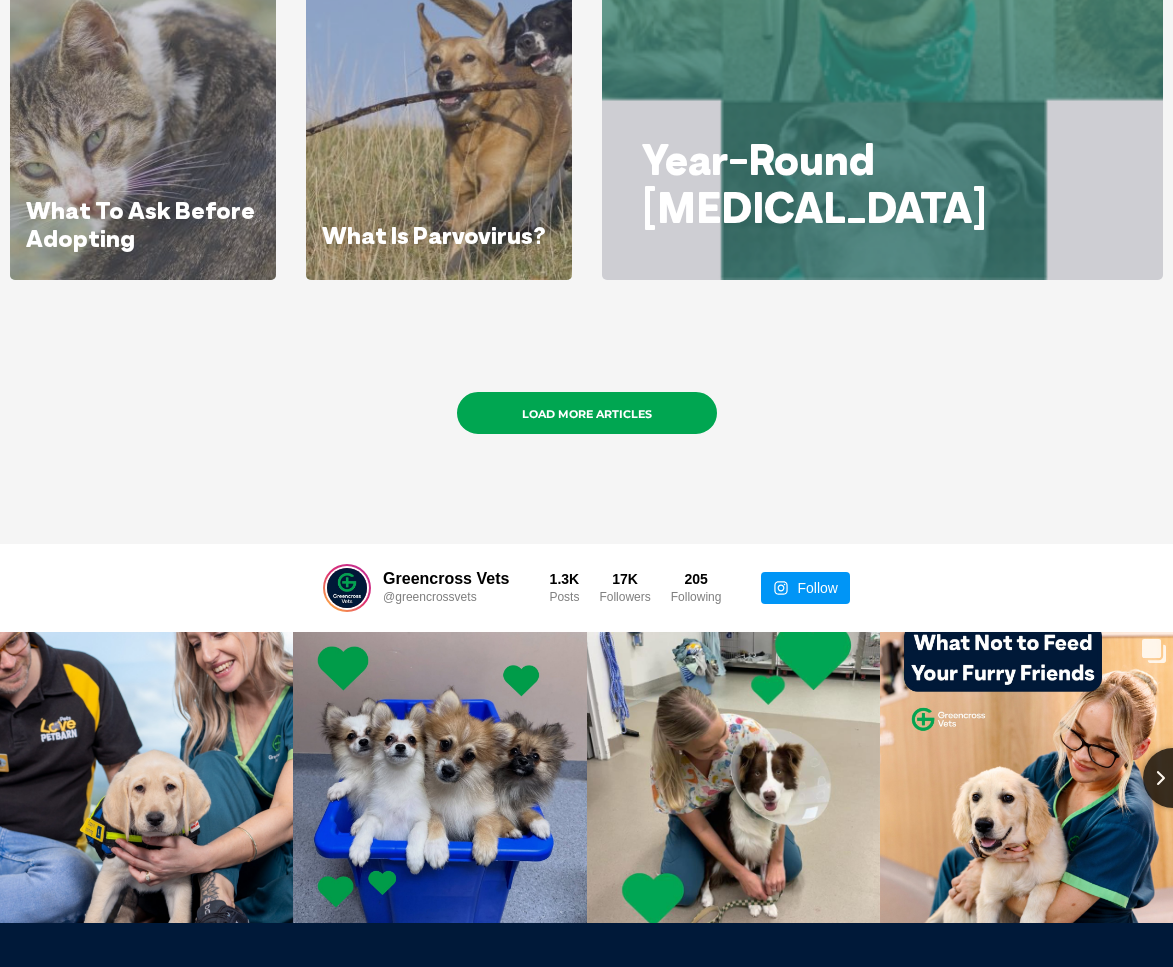 click on "Load More Articles" at bounding box center (587, 413) 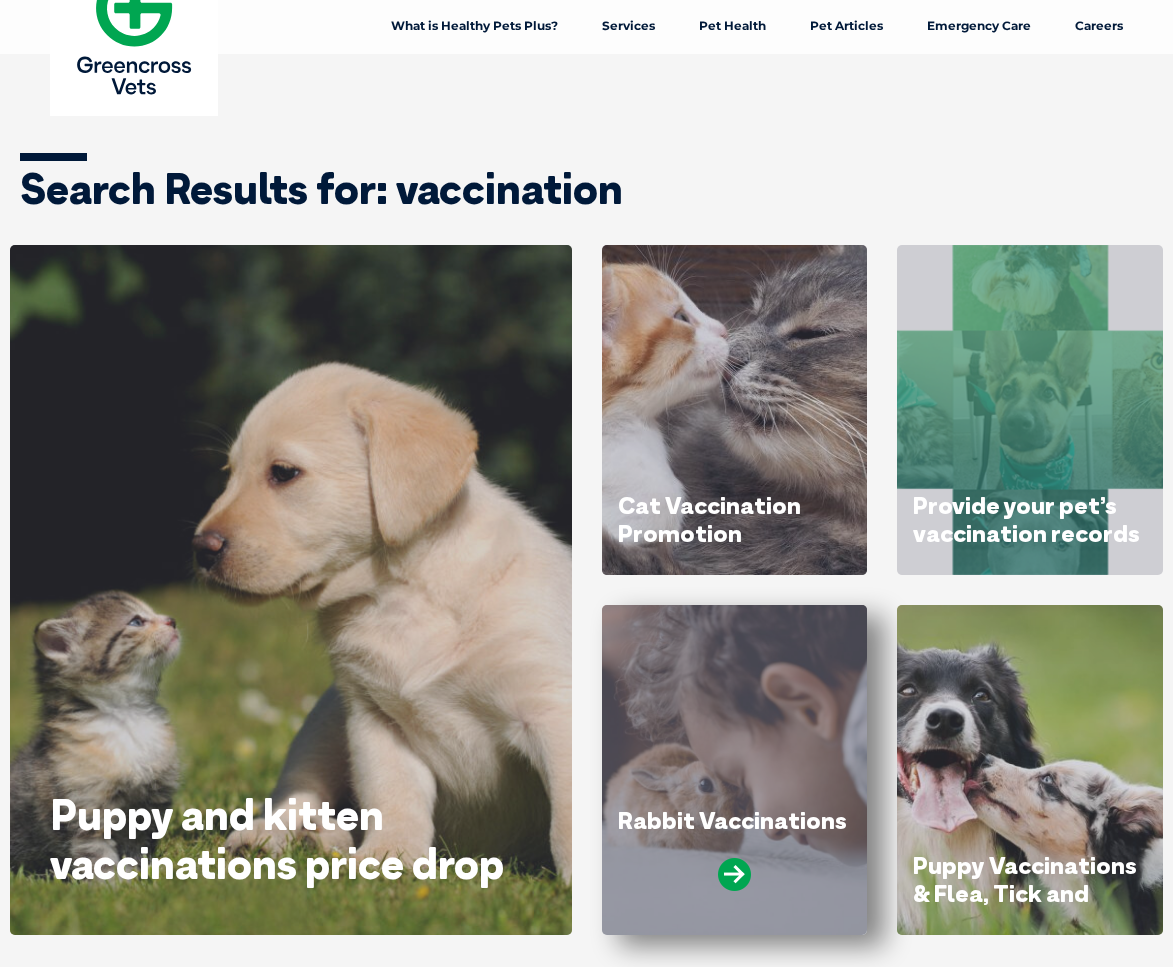 scroll, scrollTop: 0, scrollLeft: 0, axis: both 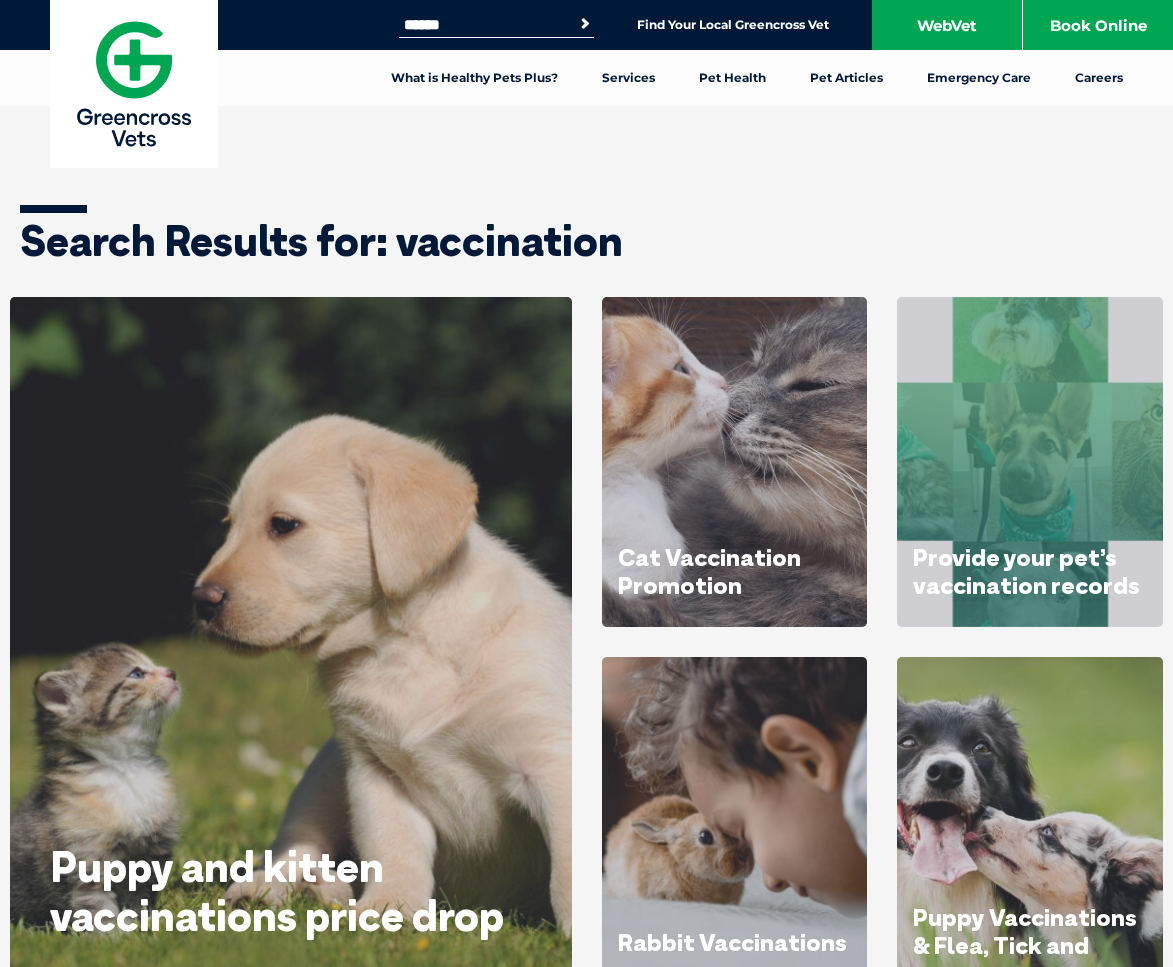 click on "Search for:
Search
Find Your Local Greencross Vet
WebVet
Book Online" at bounding box center [586, 25] 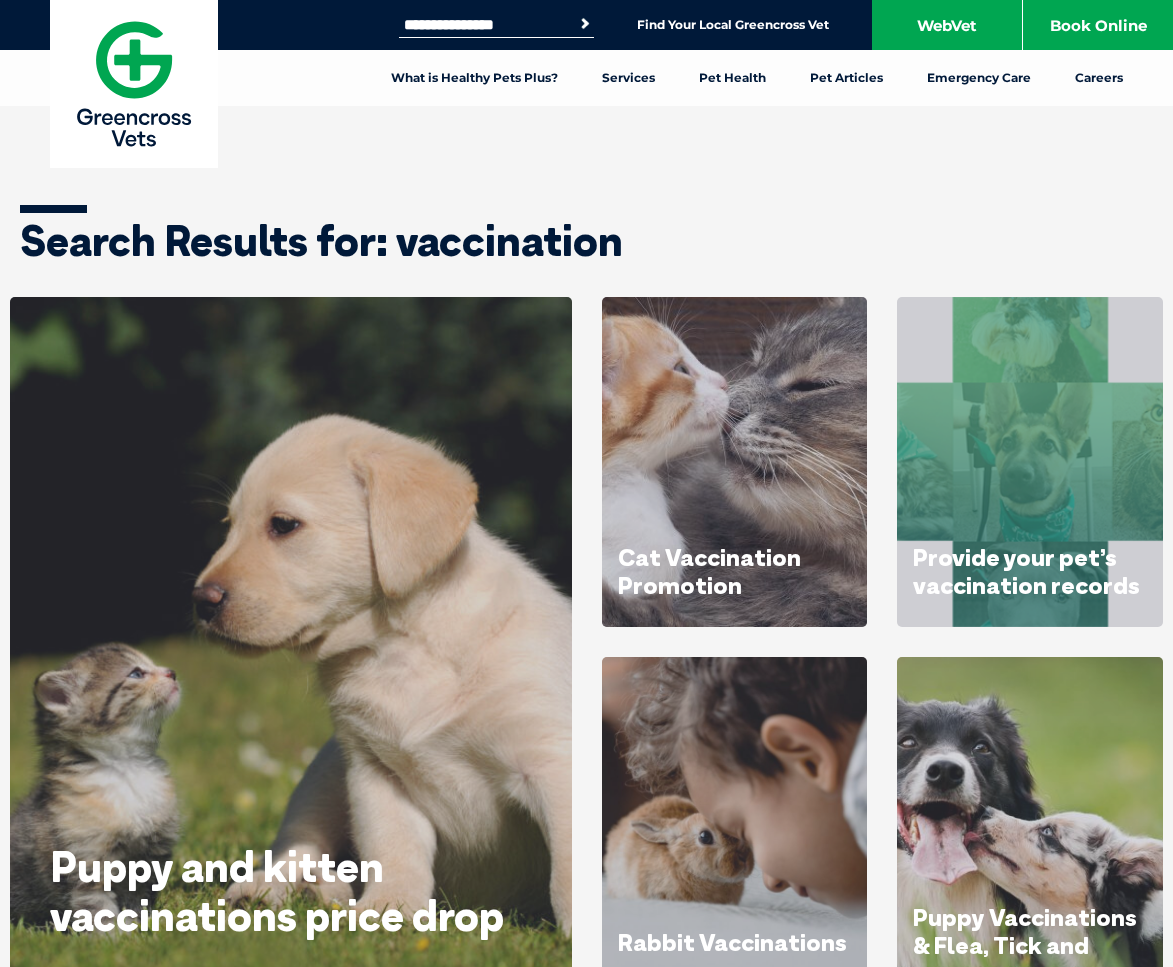 type on "**********" 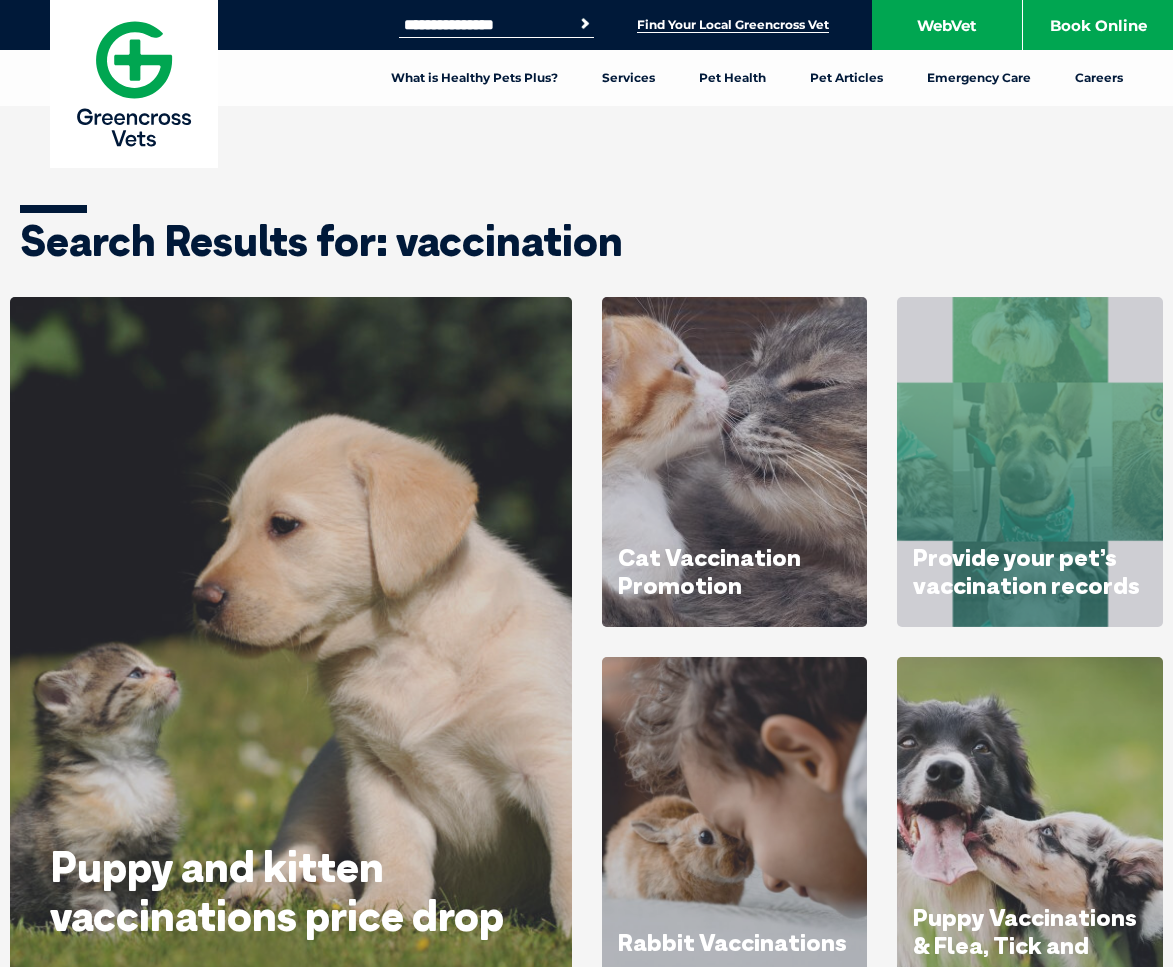 click on "Find Your Local Greencross Vet" at bounding box center [733, 25] 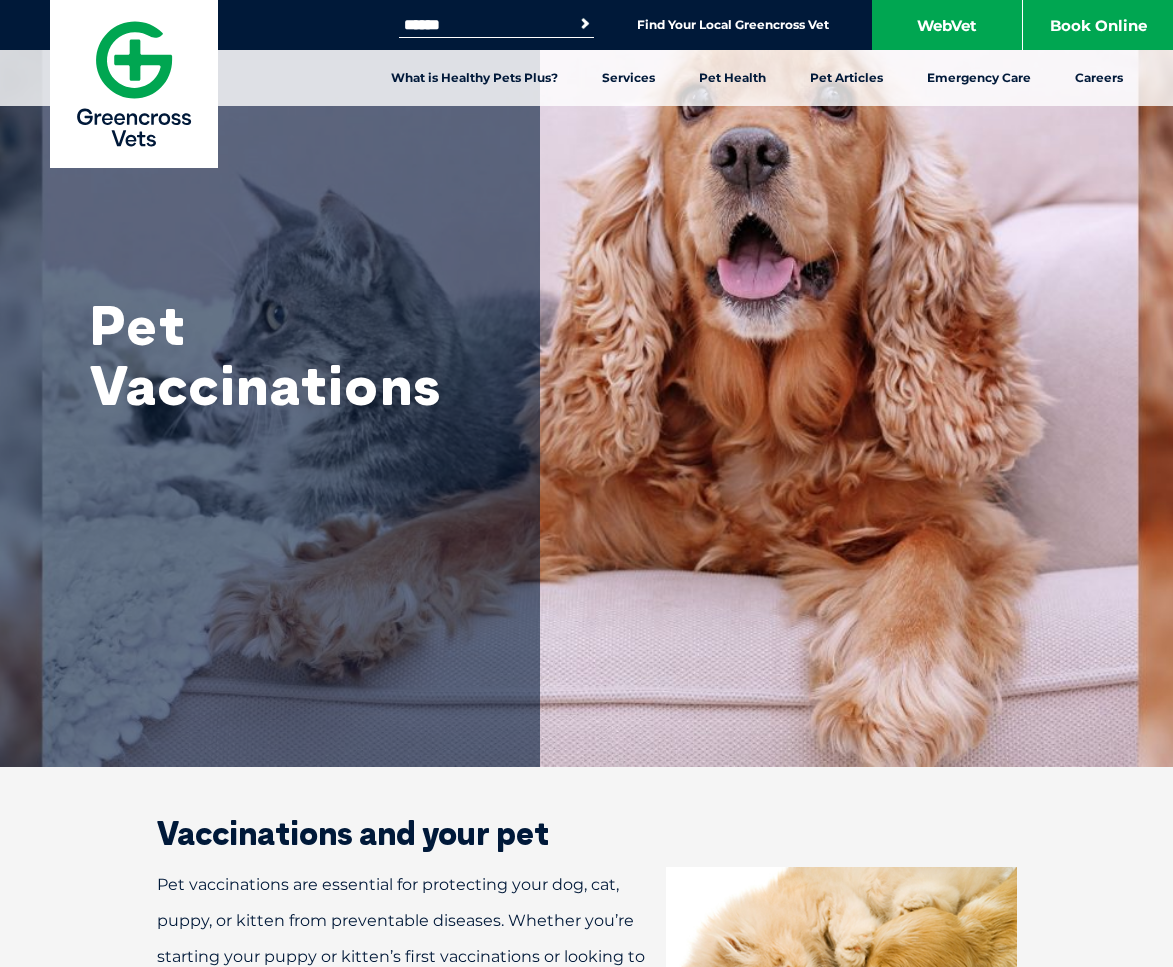 scroll, scrollTop: 0, scrollLeft: 0, axis: both 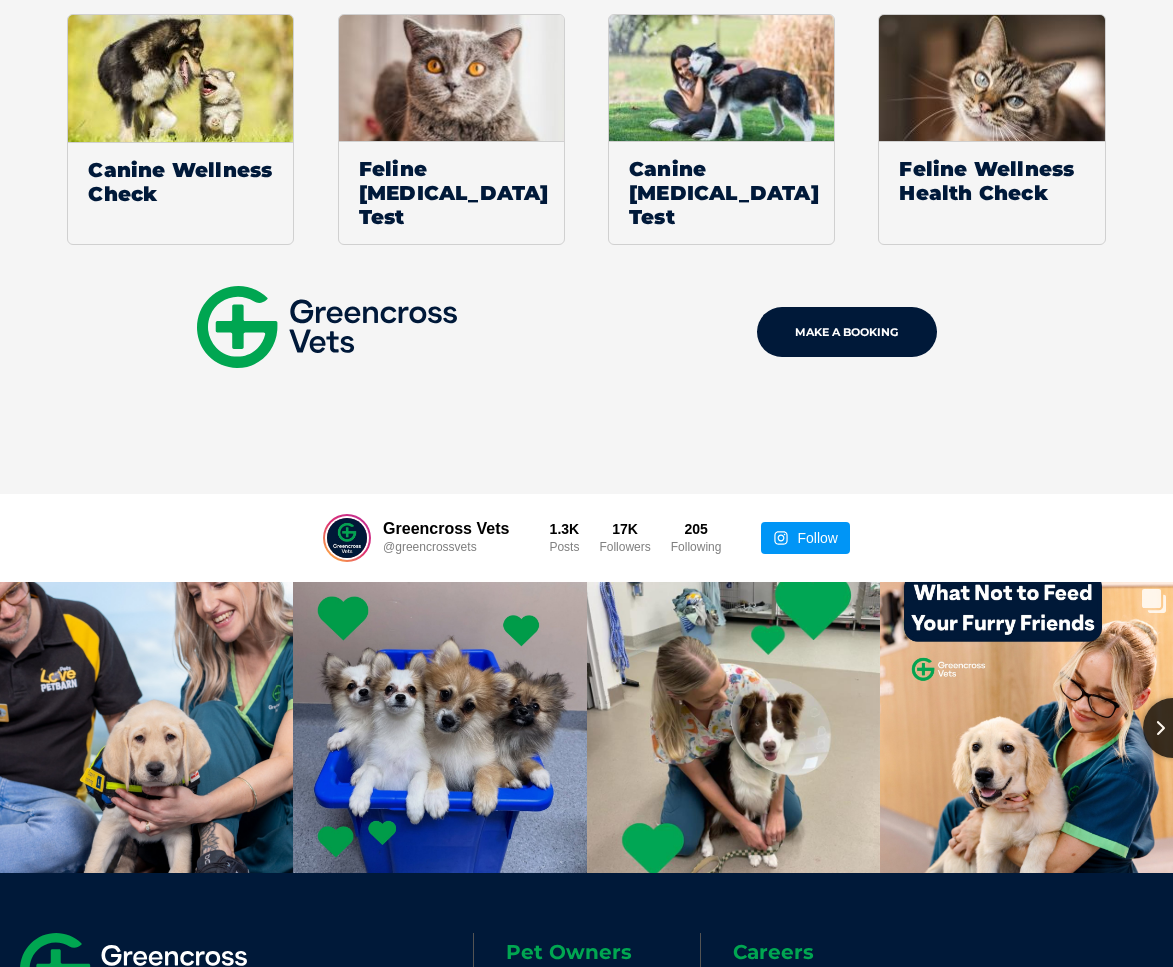 click on "MAKE A BOOKING" at bounding box center (847, 332) 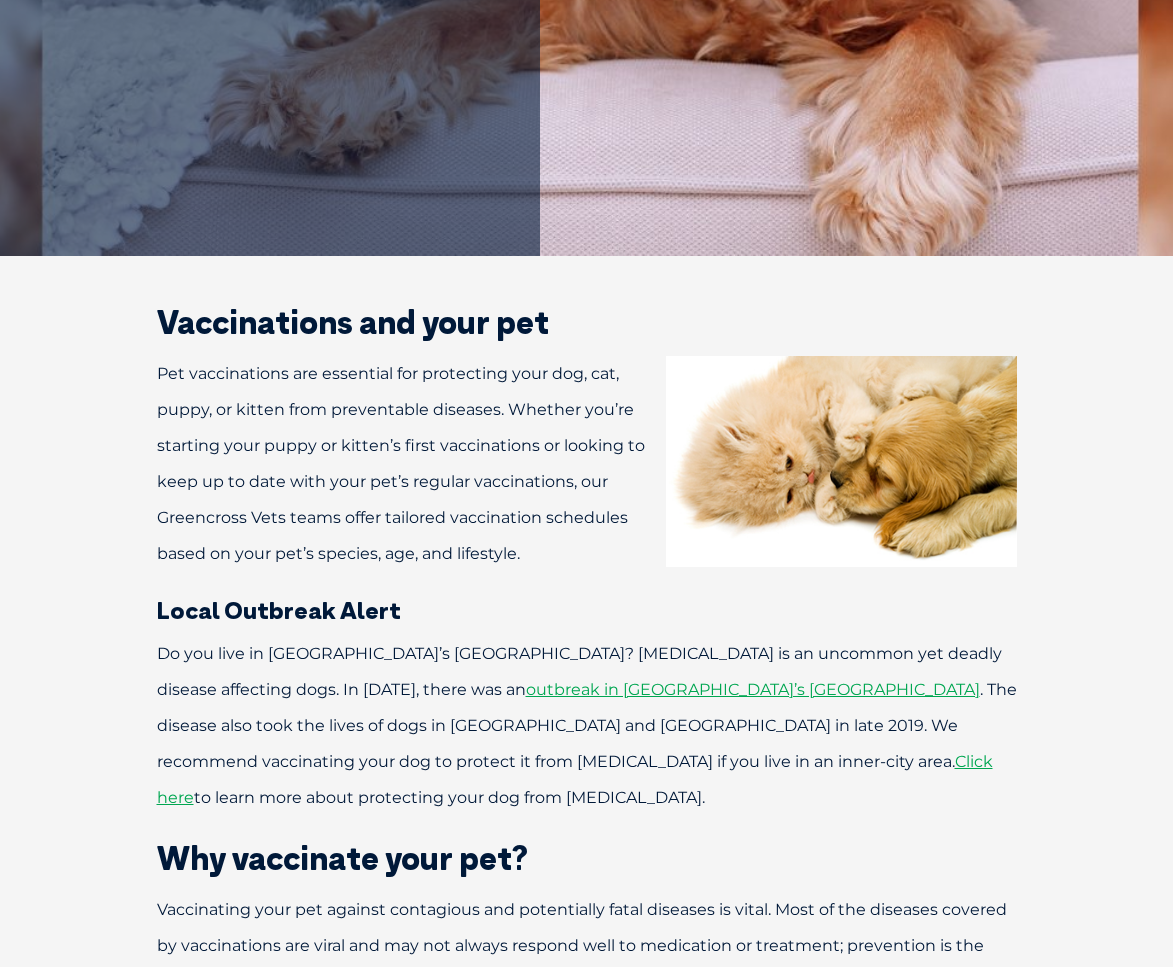 scroll, scrollTop: 200, scrollLeft: 0, axis: vertical 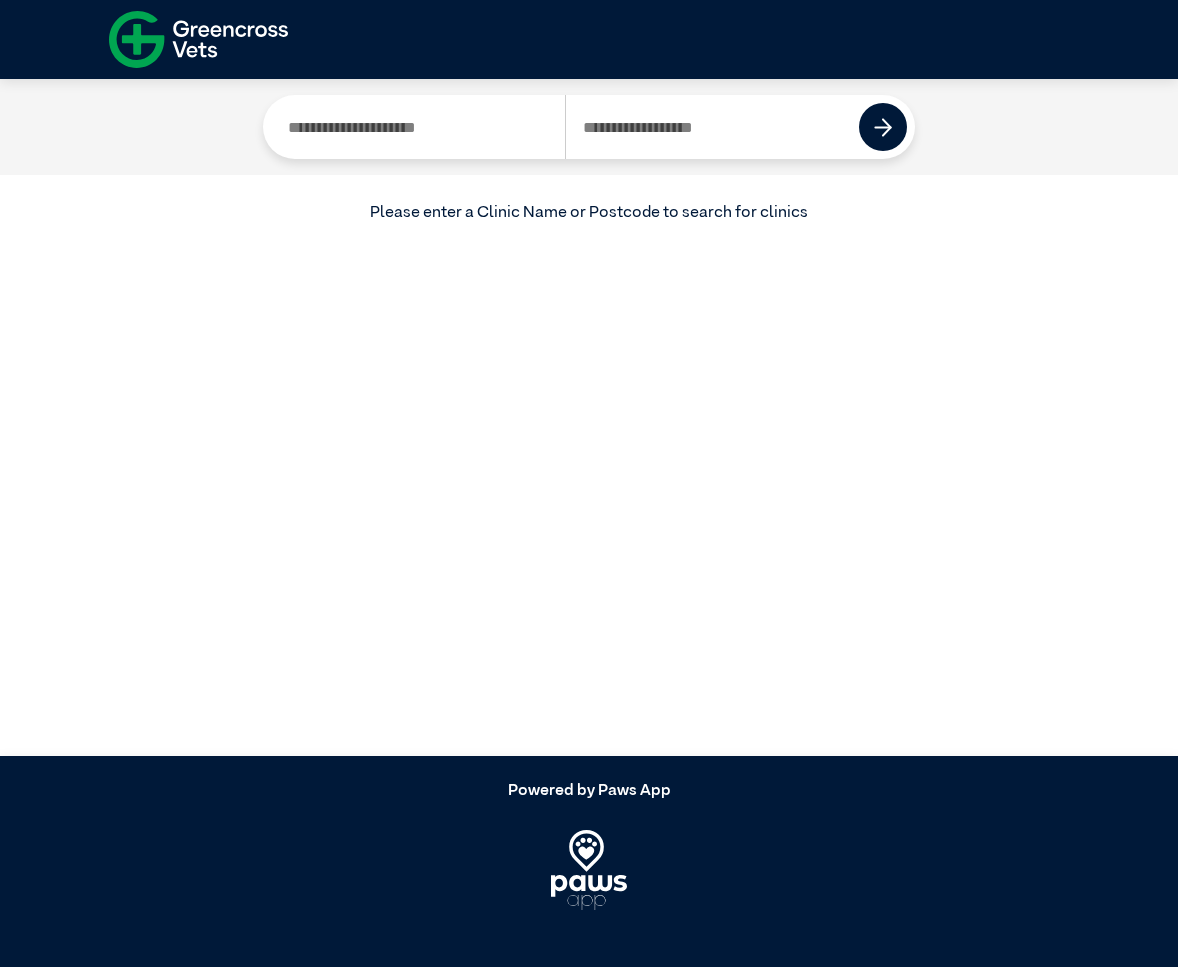 click at bounding box center (418, 127) 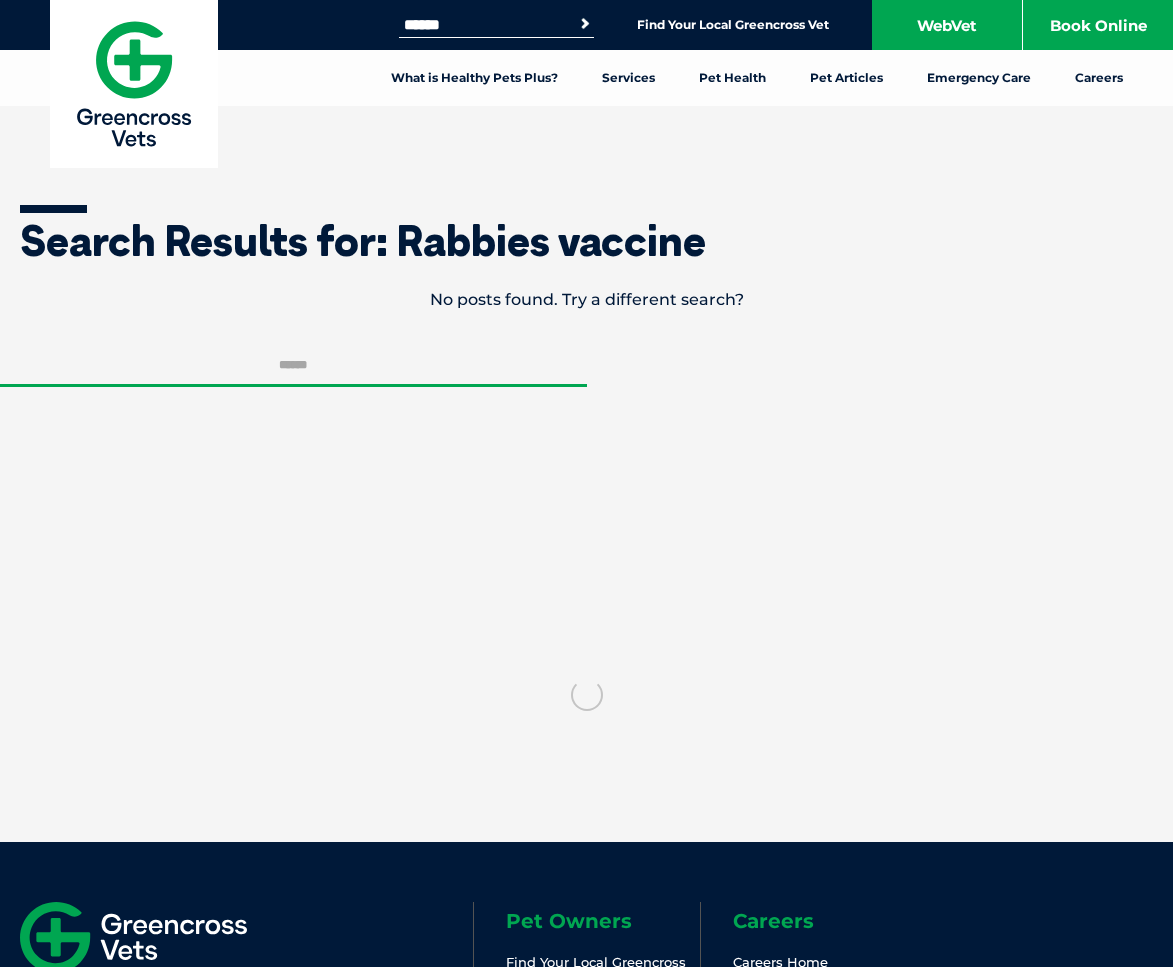 scroll, scrollTop: 0, scrollLeft: 0, axis: both 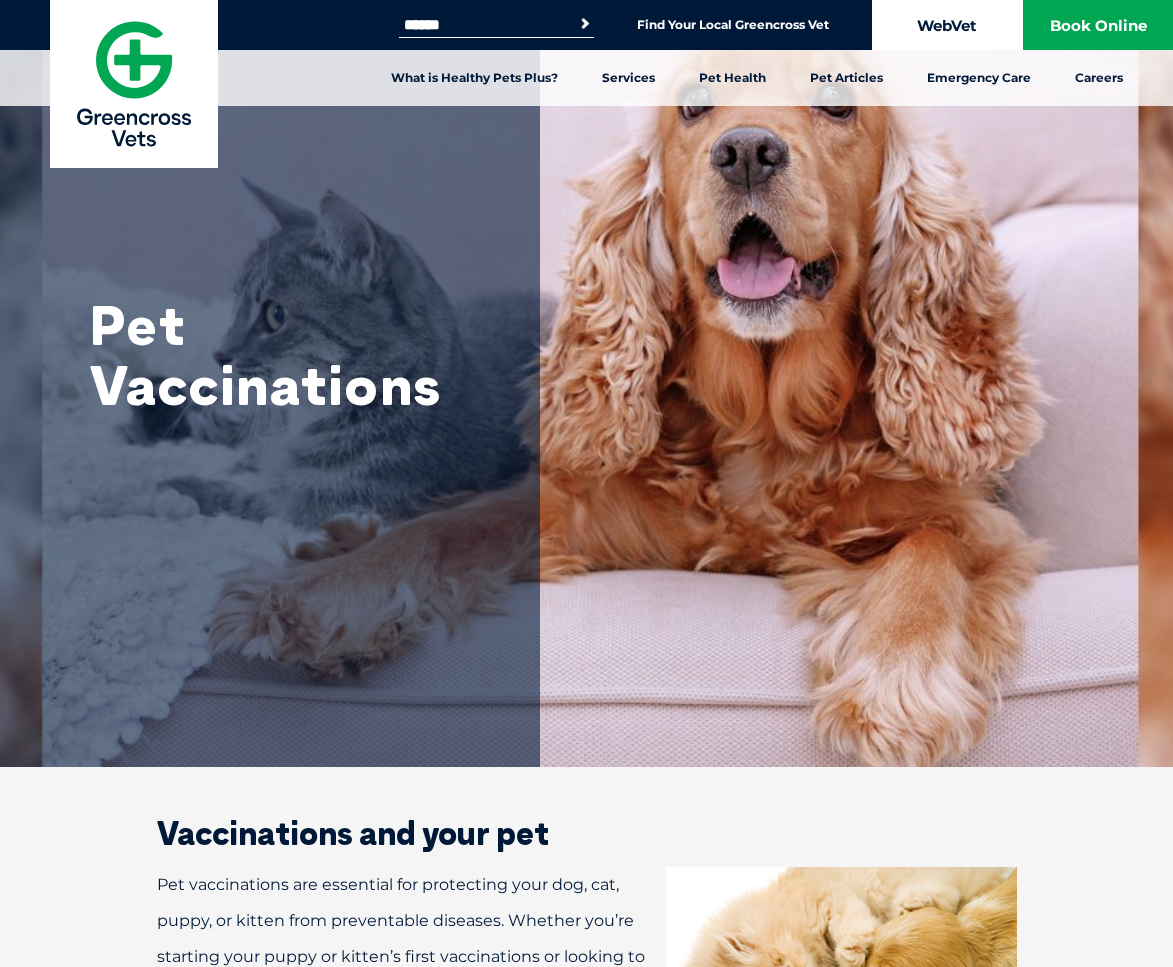 click on "WebVet" at bounding box center (947, 25) 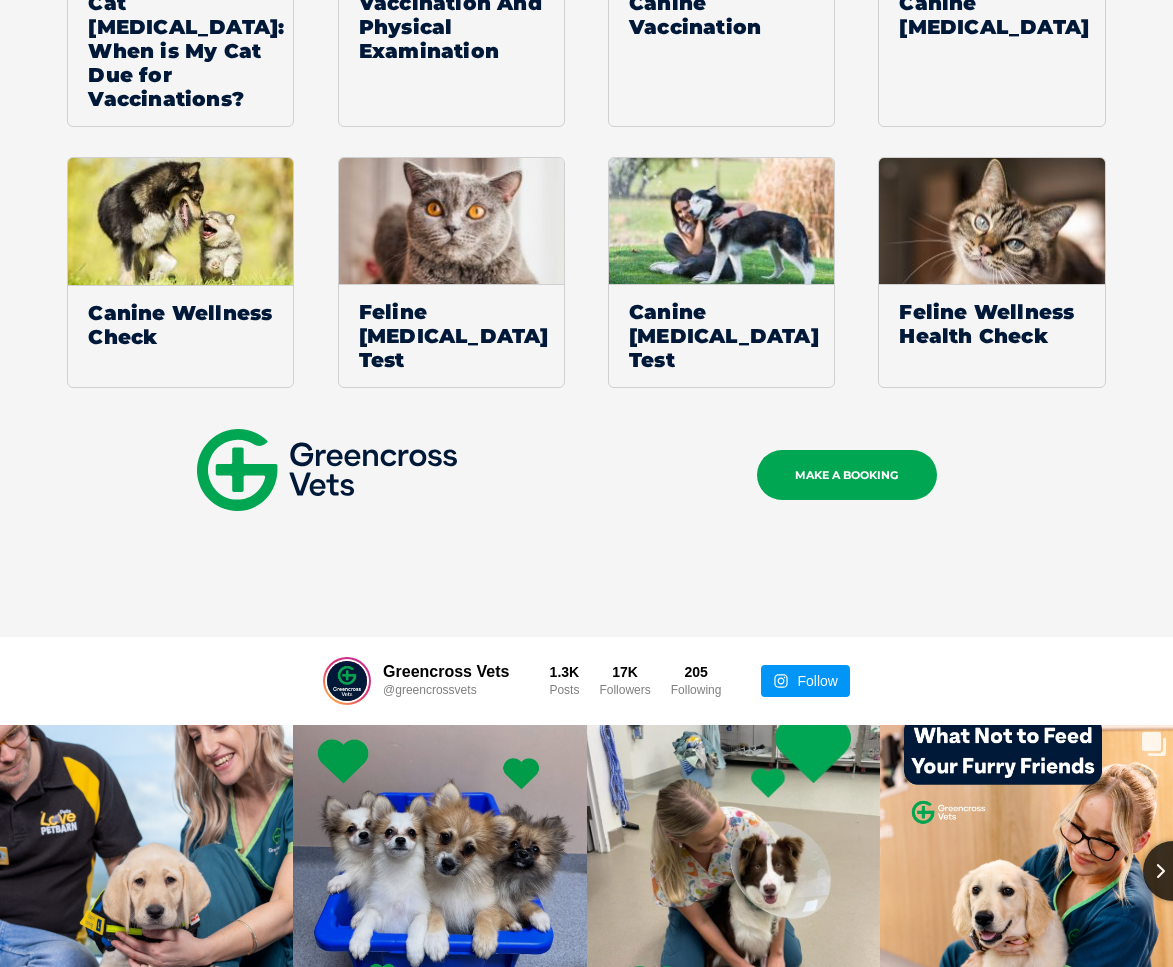 scroll, scrollTop: 3374, scrollLeft: 0, axis: vertical 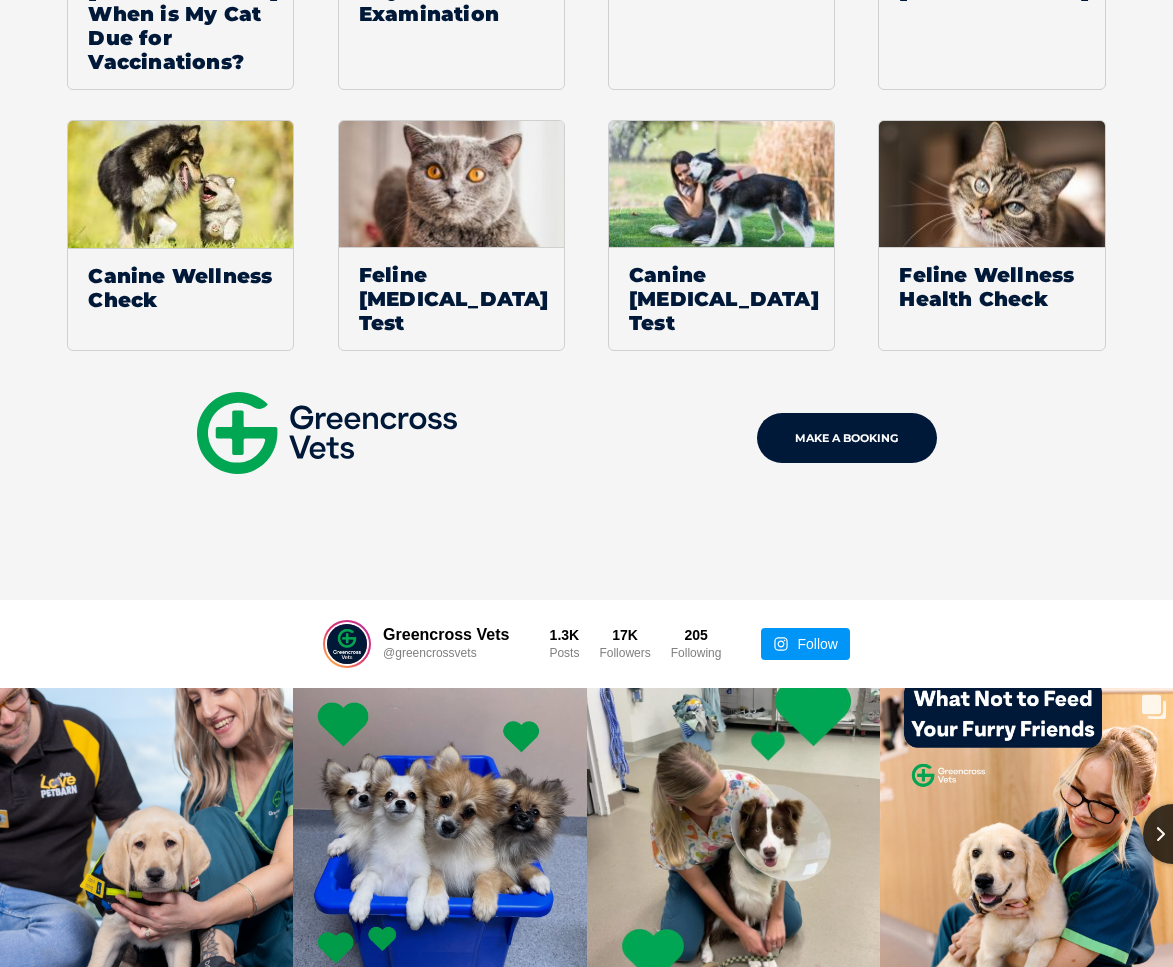 click on "MAKE A BOOKING" at bounding box center (847, 438) 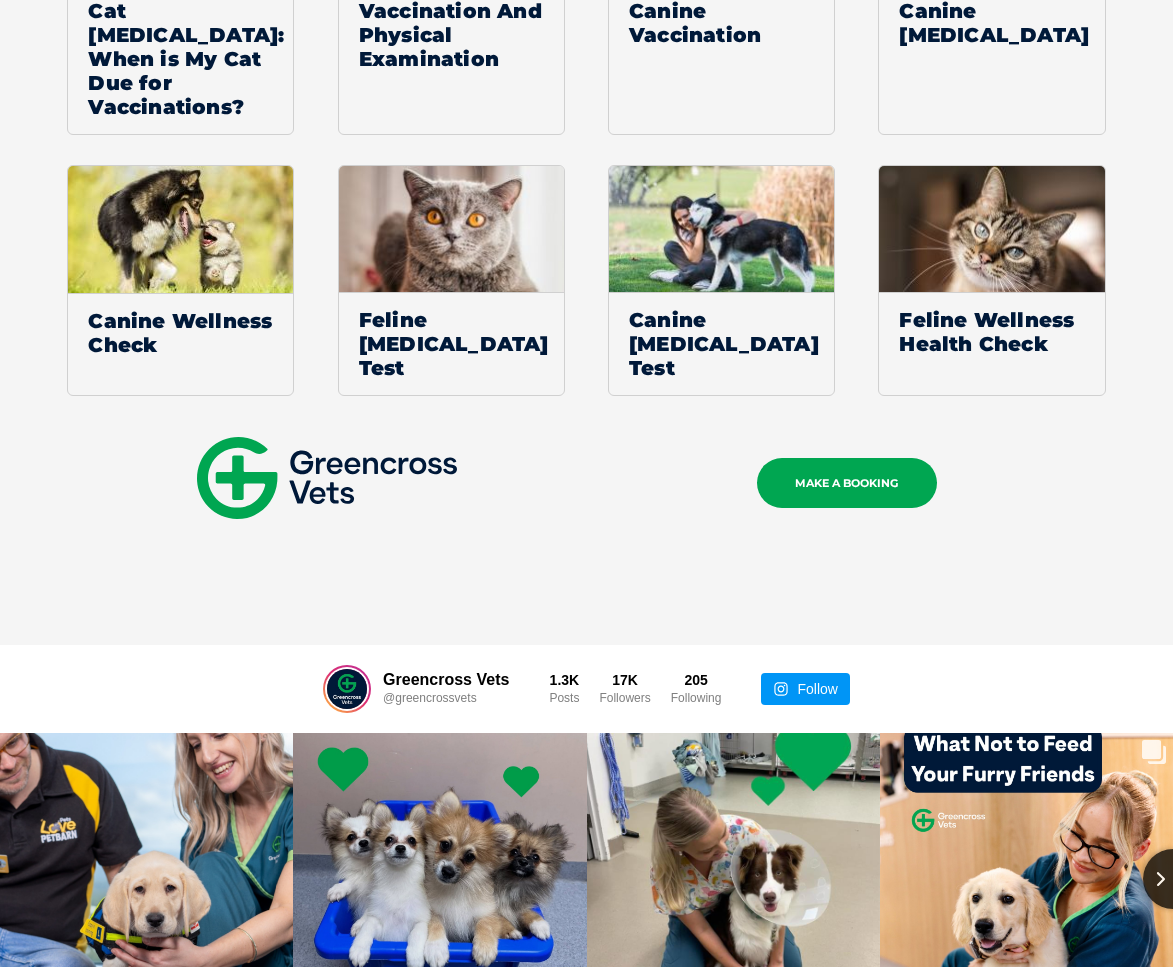 scroll, scrollTop: 3323, scrollLeft: 0, axis: vertical 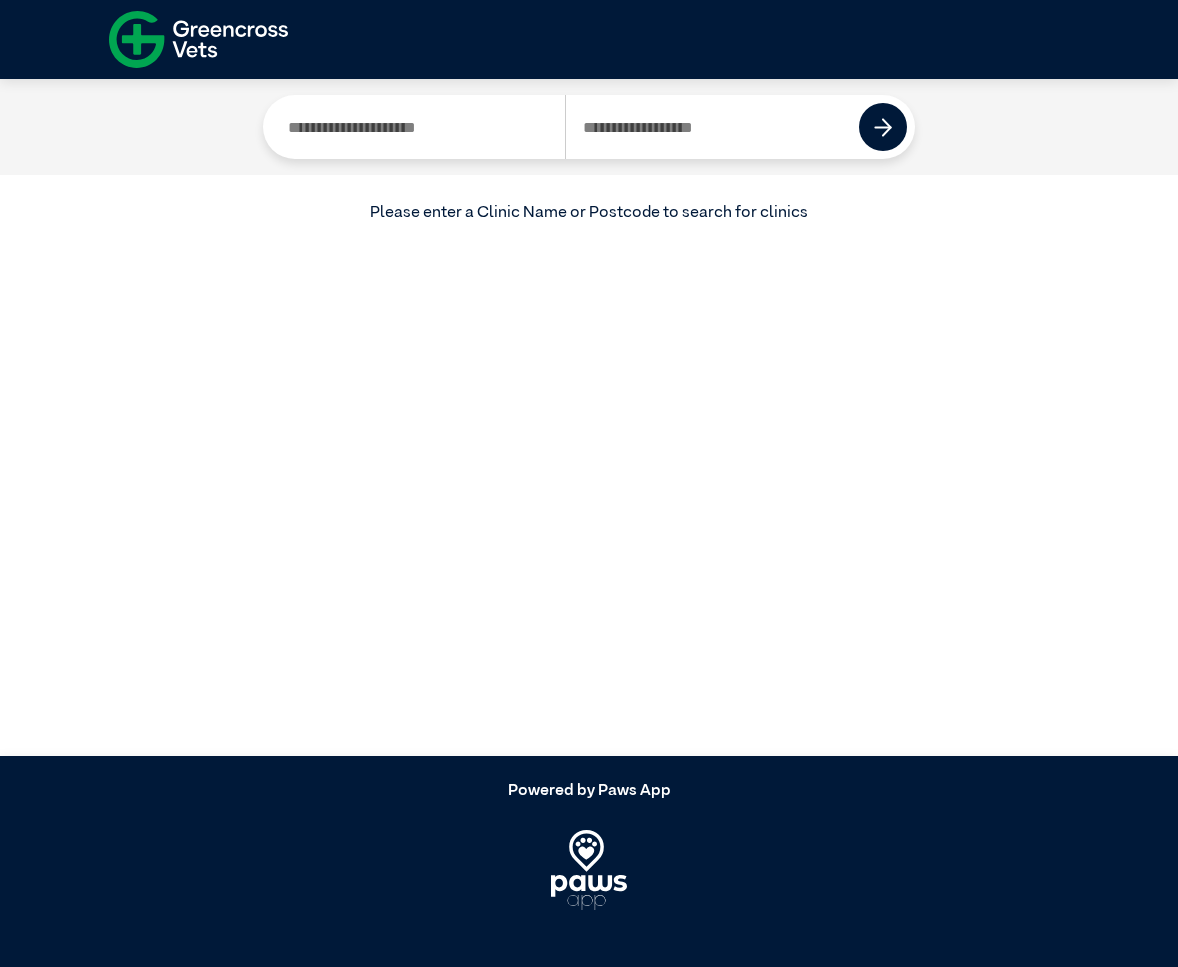 click at bounding box center (712, 127) 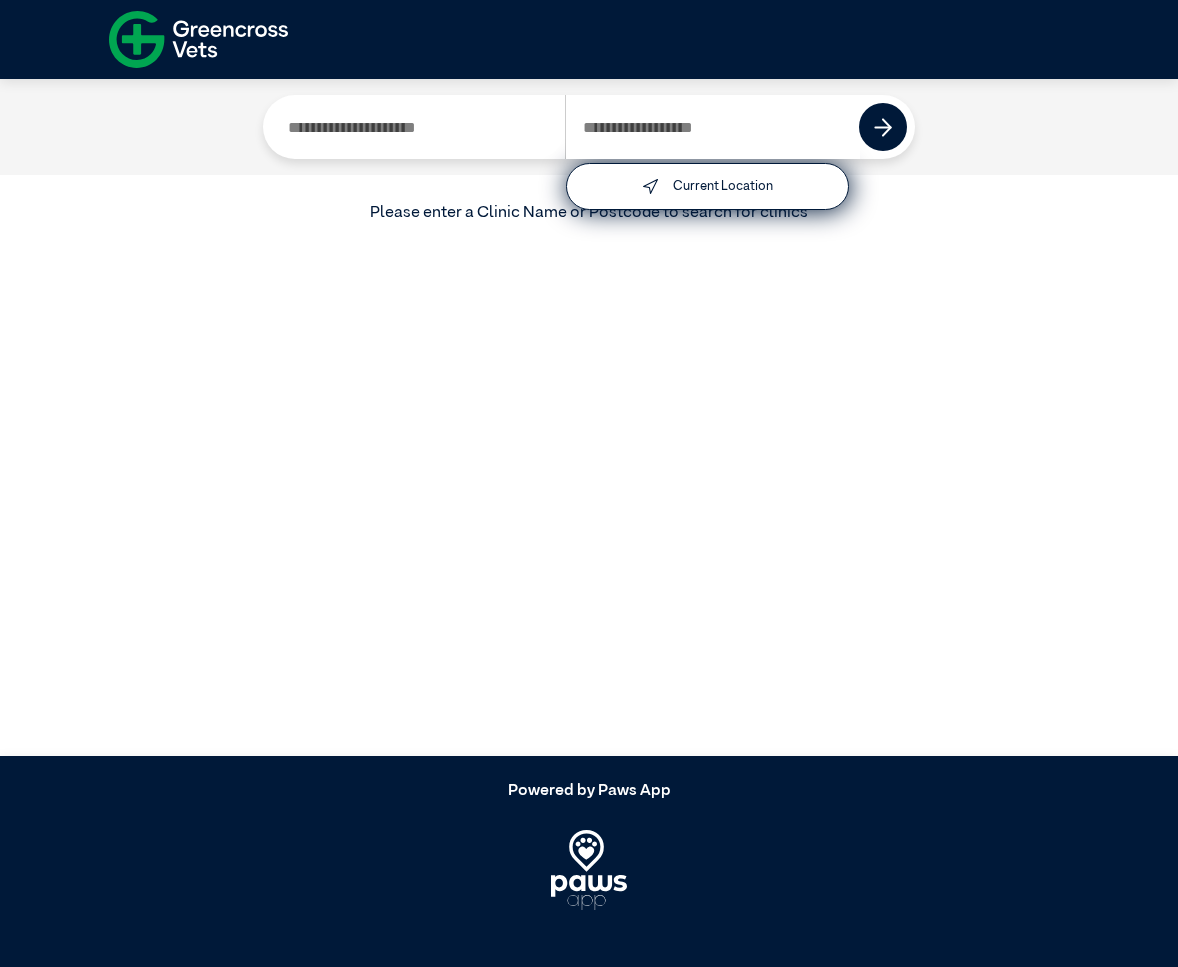 type on "****" 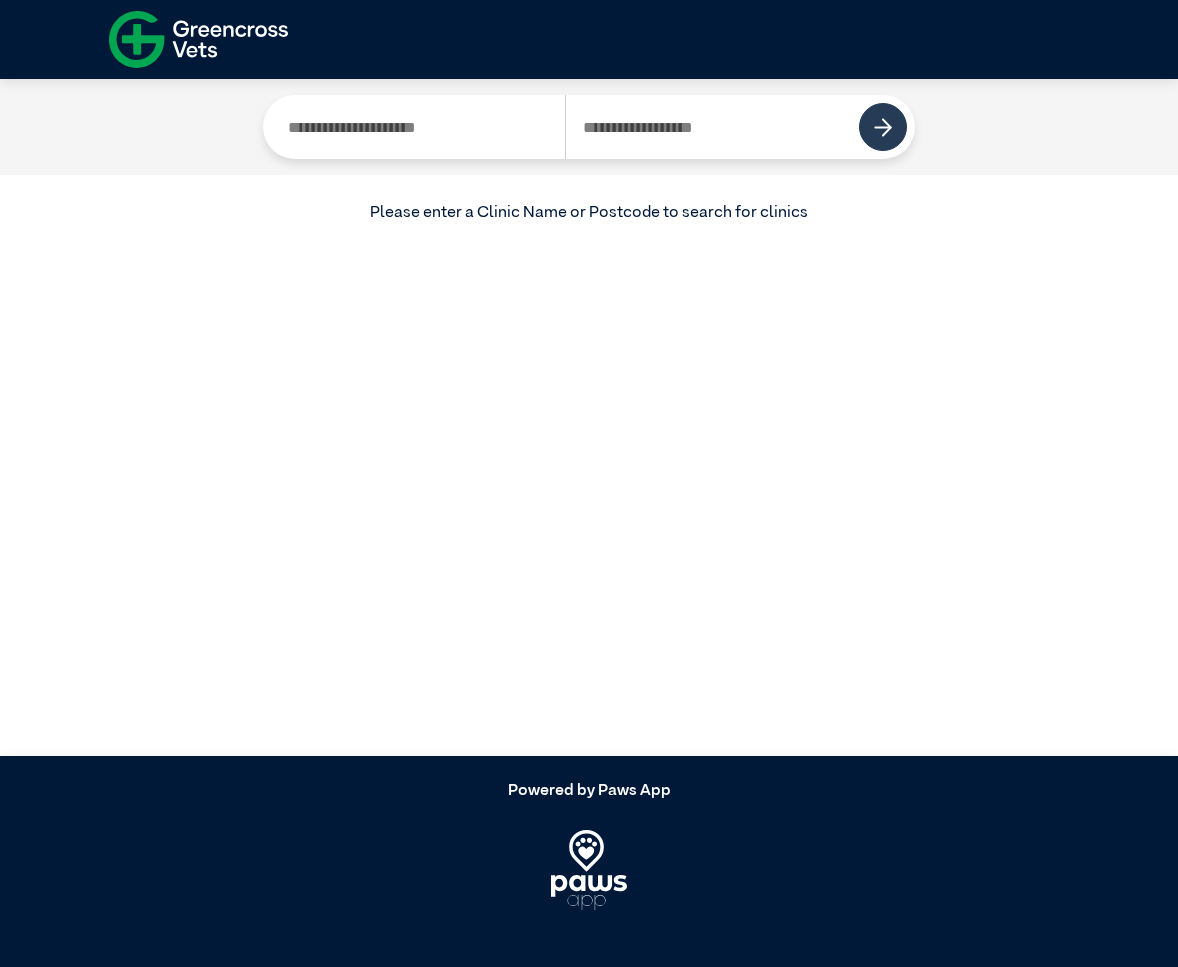 click at bounding box center (883, 127) 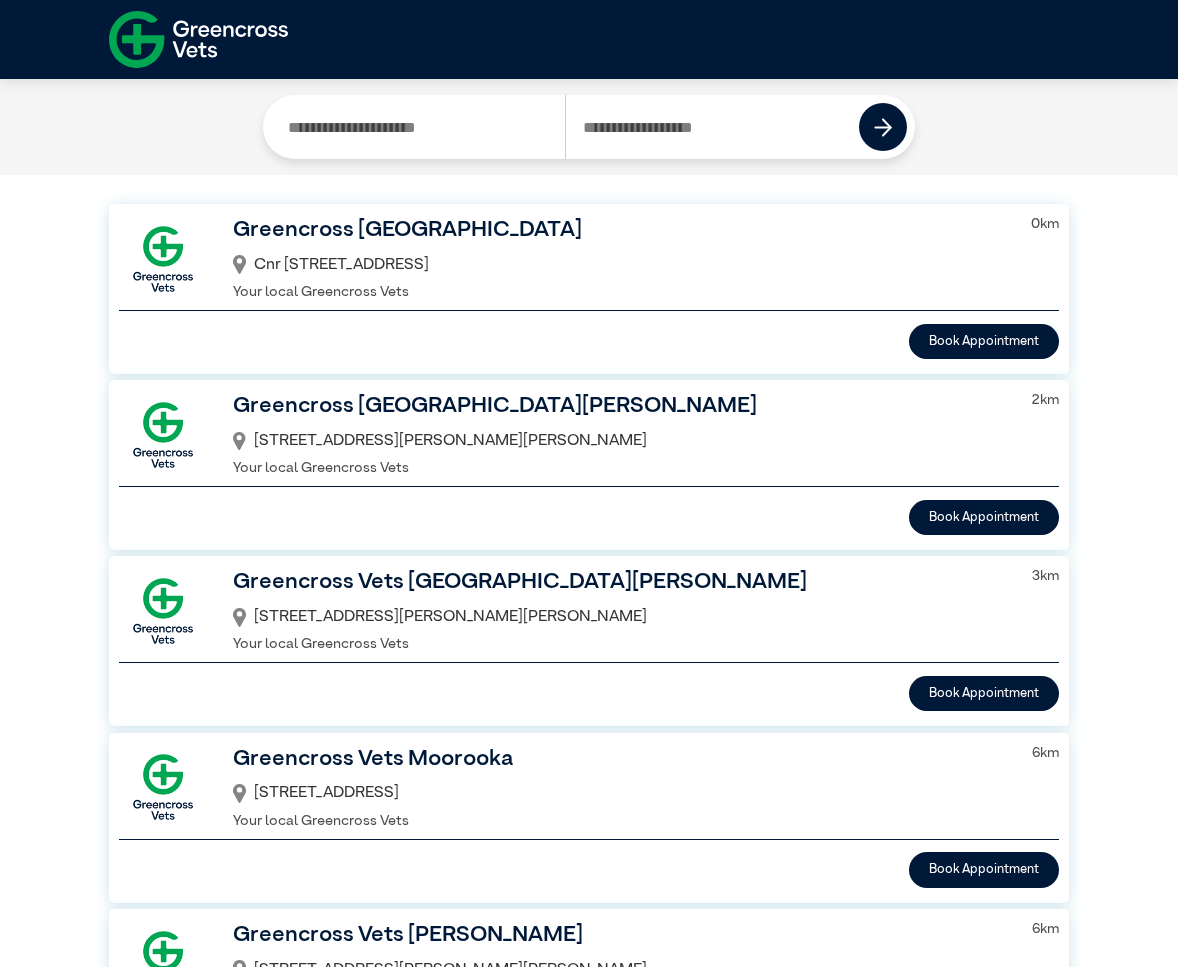 click on "Cnr Kessels Rd Springfield St, MacGregor, QLD, 4109" at bounding box center [619, 265] 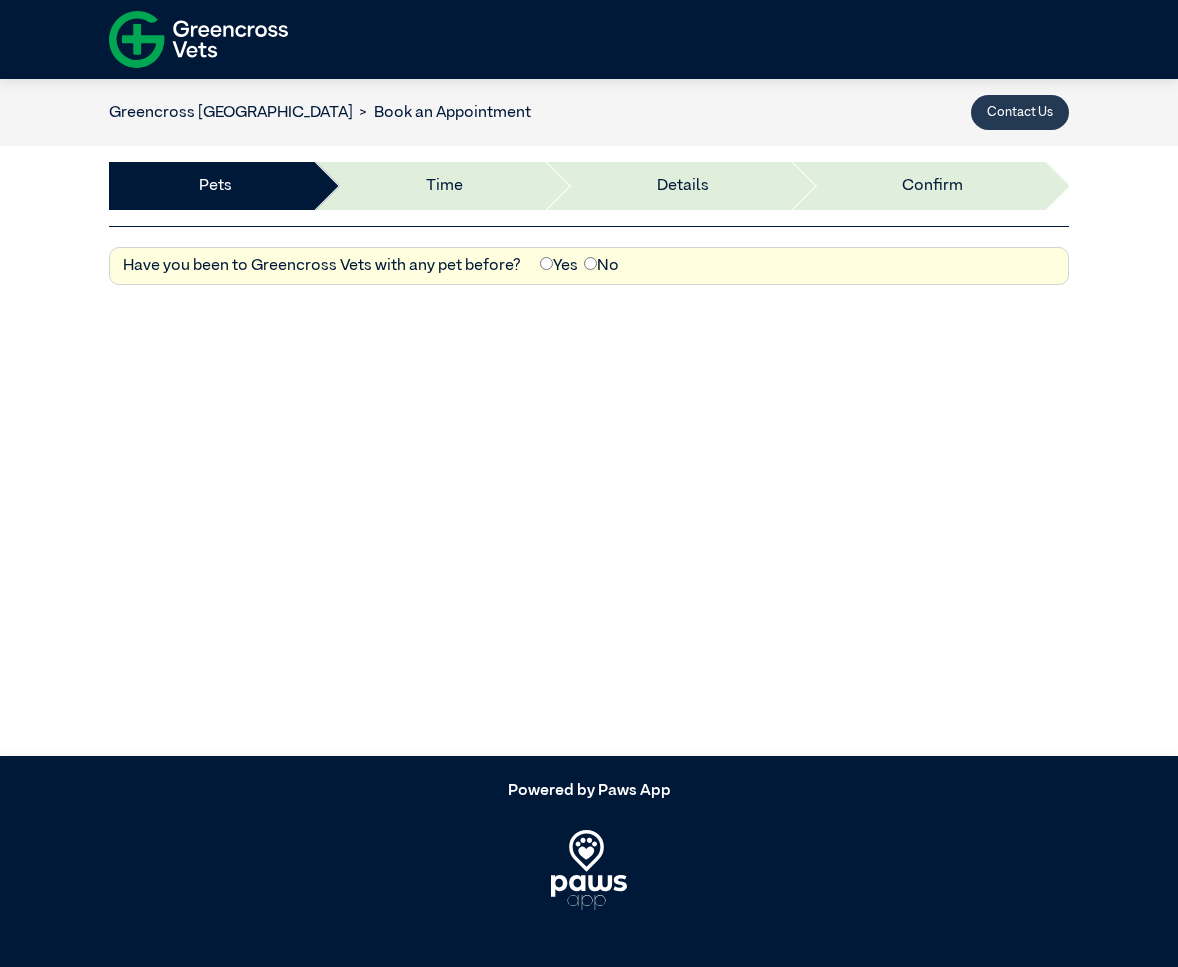 click on "Contact Us" at bounding box center (1020, 112) 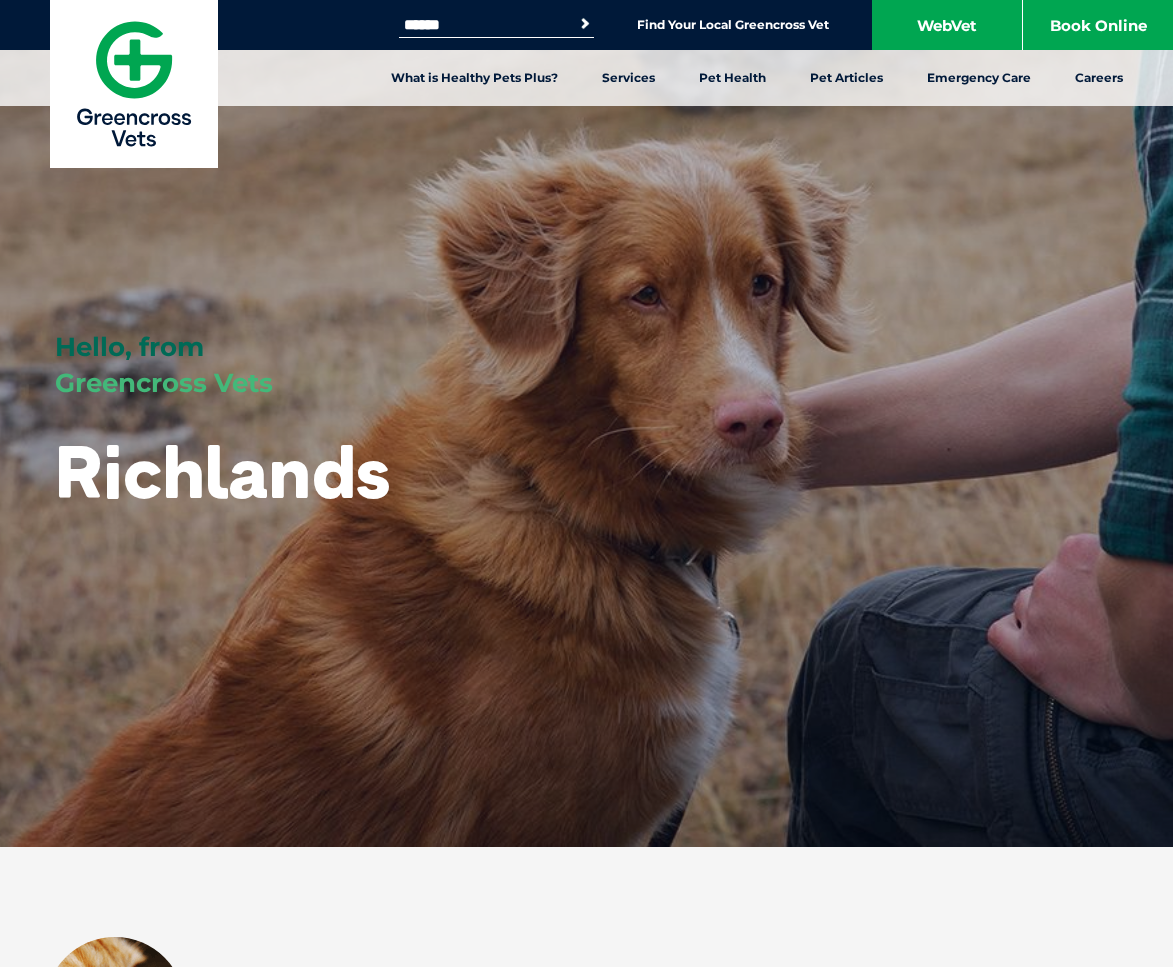 scroll, scrollTop: 0, scrollLeft: 0, axis: both 